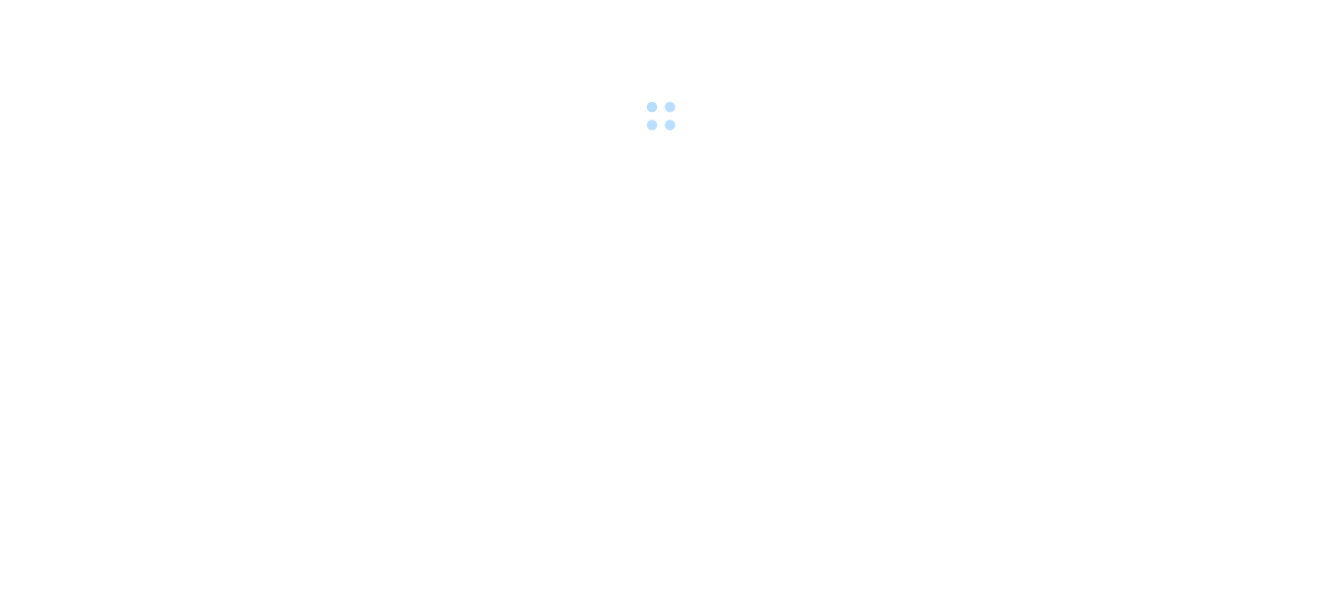 scroll, scrollTop: 0, scrollLeft: 0, axis: both 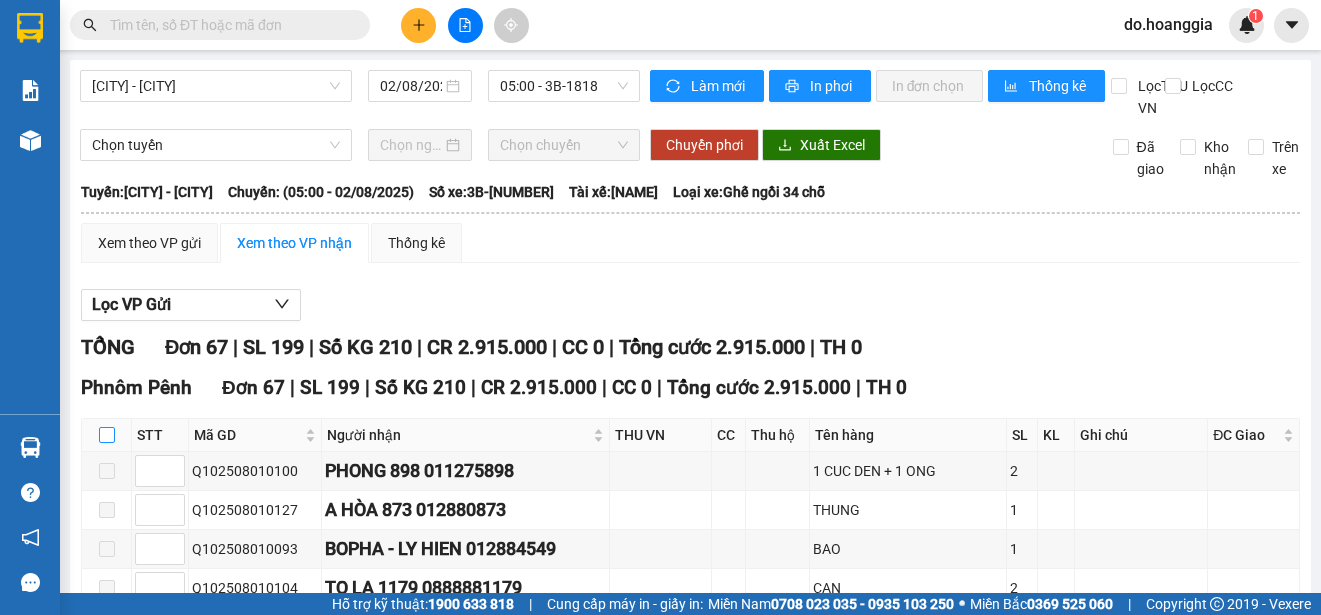 click at bounding box center [107, 435] 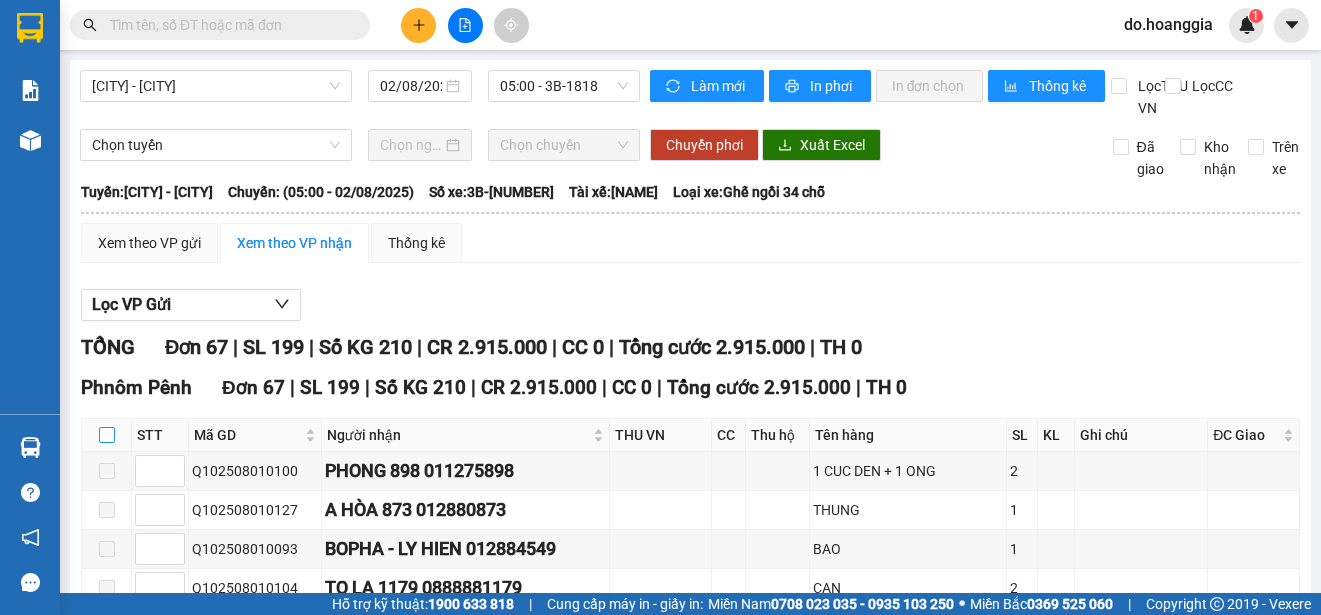 checkbox on "true" 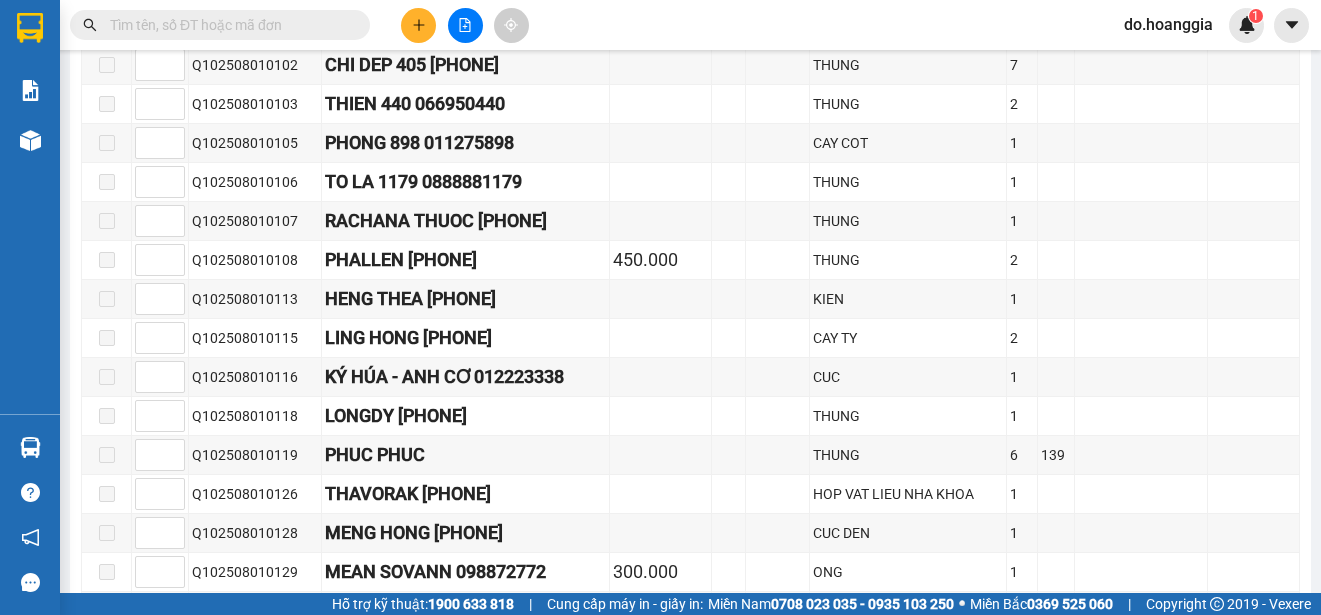 scroll, scrollTop: 2597, scrollLeft: 0, axis: vertical 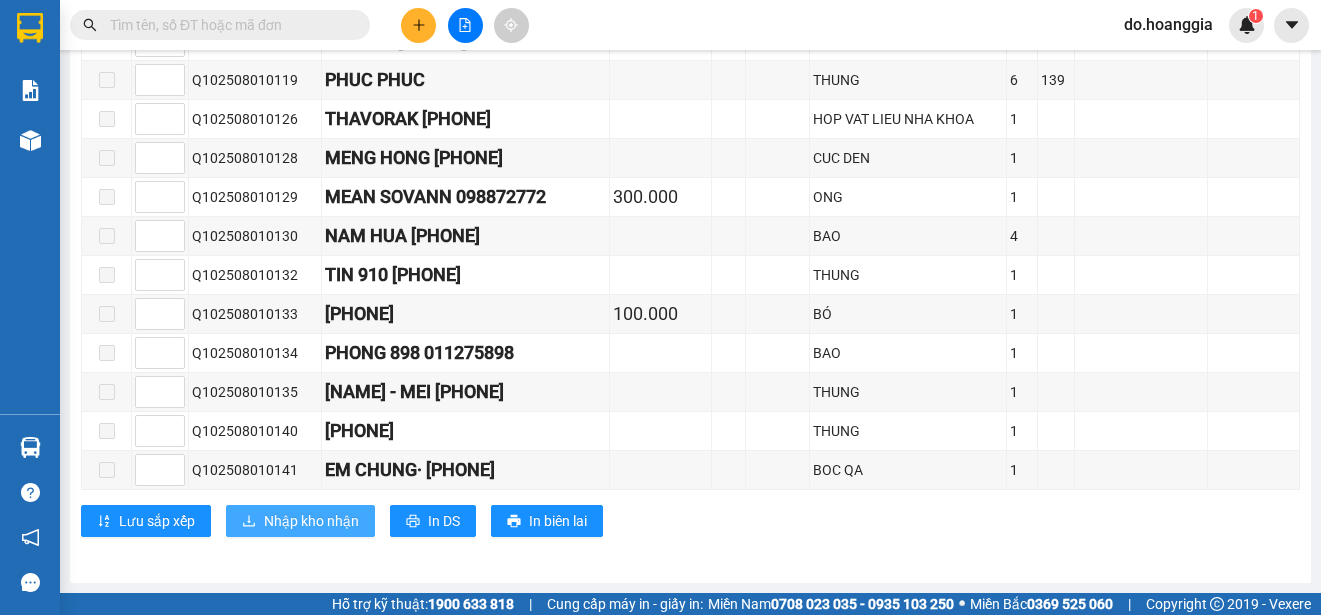 click on "Nhập kho nhận" at bounding box center (311, 521) 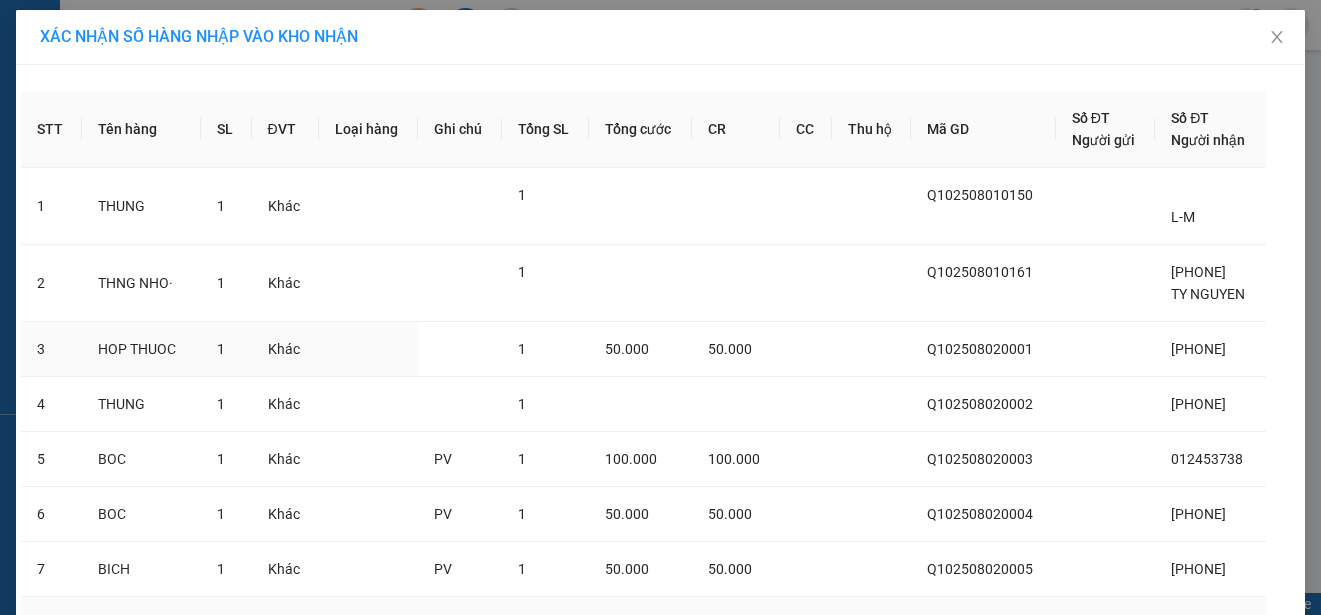 scroll, scrollTop: 260, scrollLeft: 0, axis: vertical 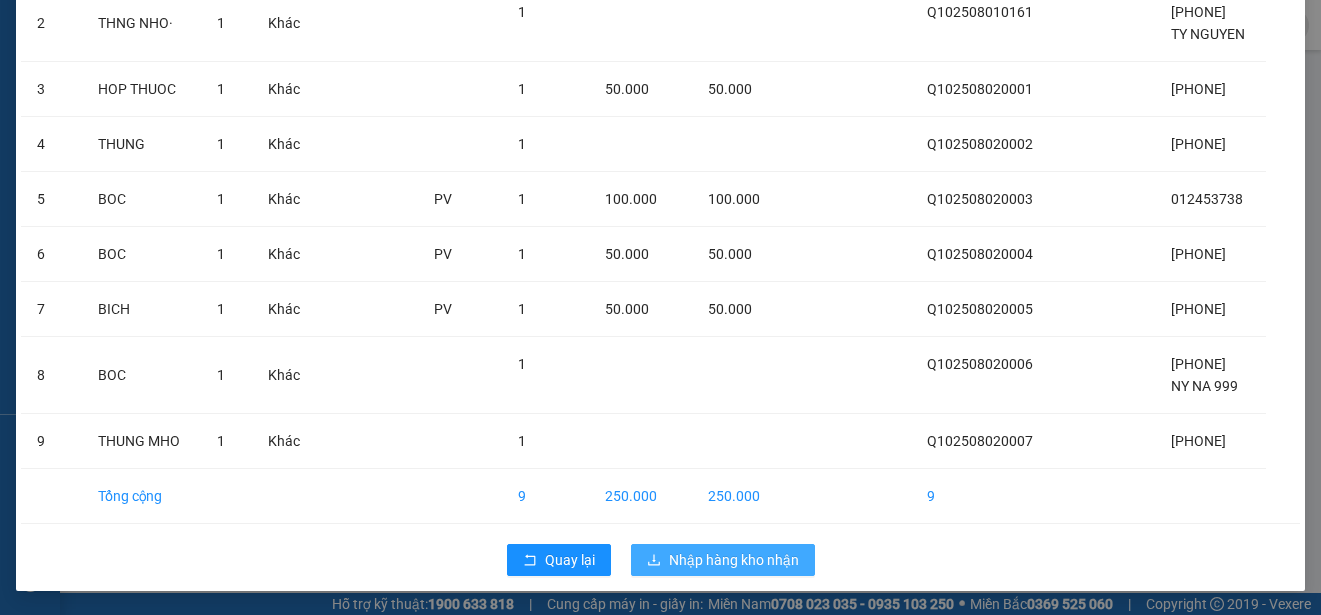 click on "Nhập hàng kho nhận" at bounding box center [734, 560] 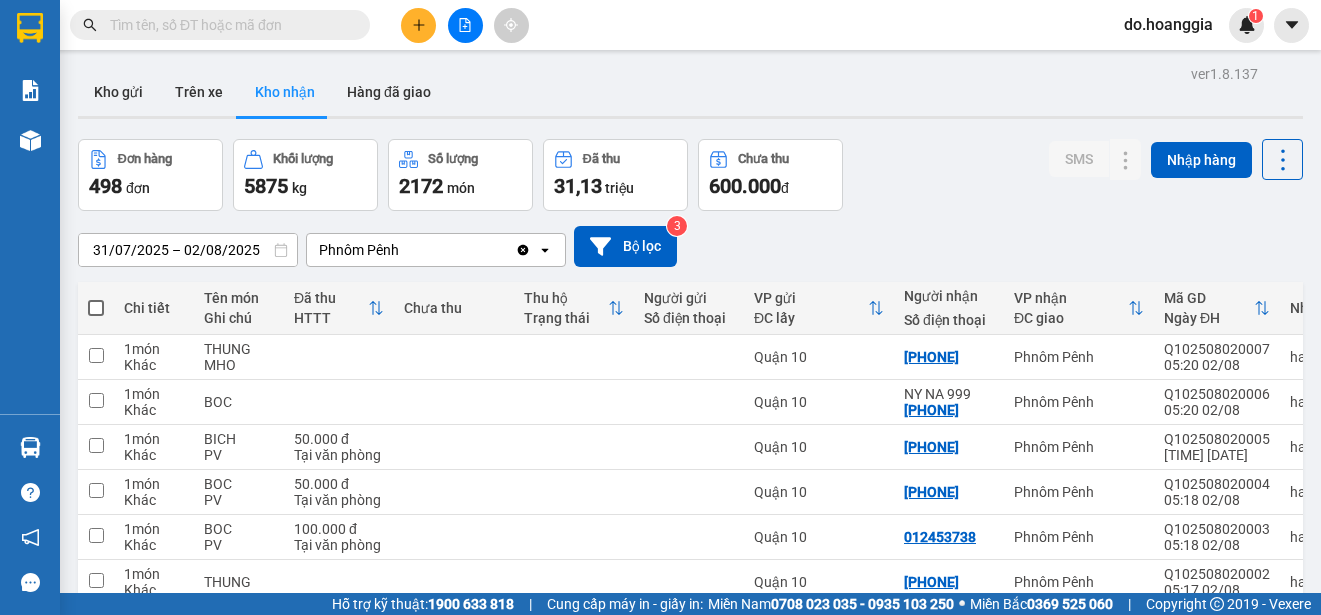 click 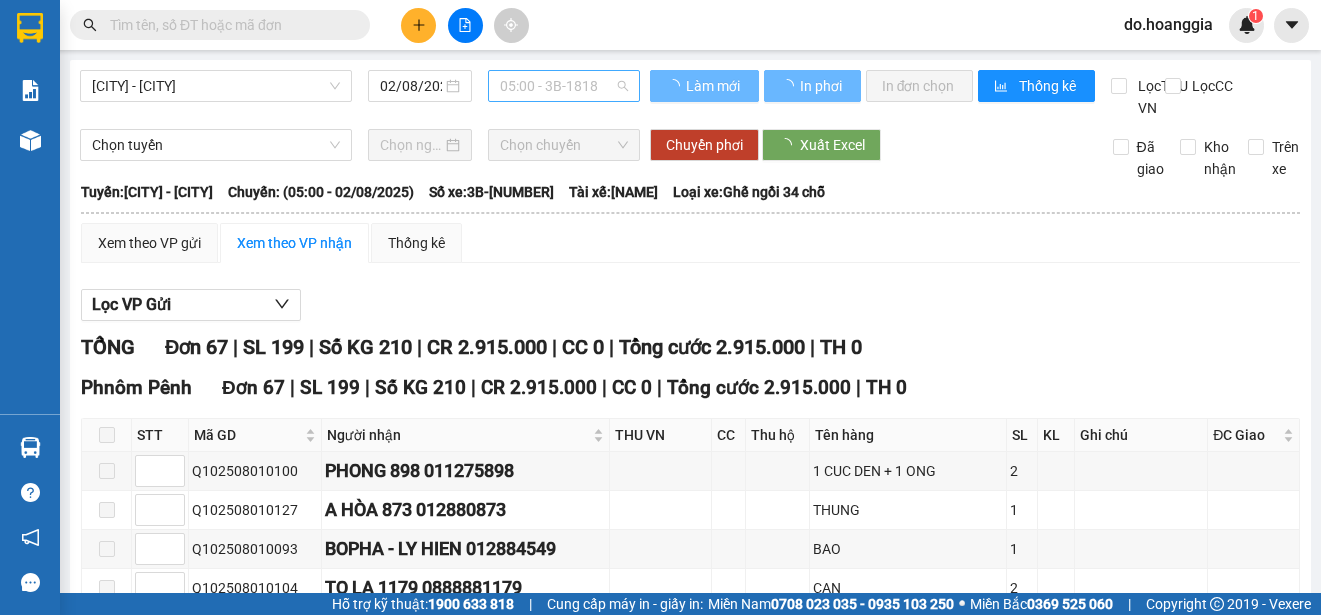 click on "[TIME] - 3B-[NUMBER]" at bounding box center [564, 86] 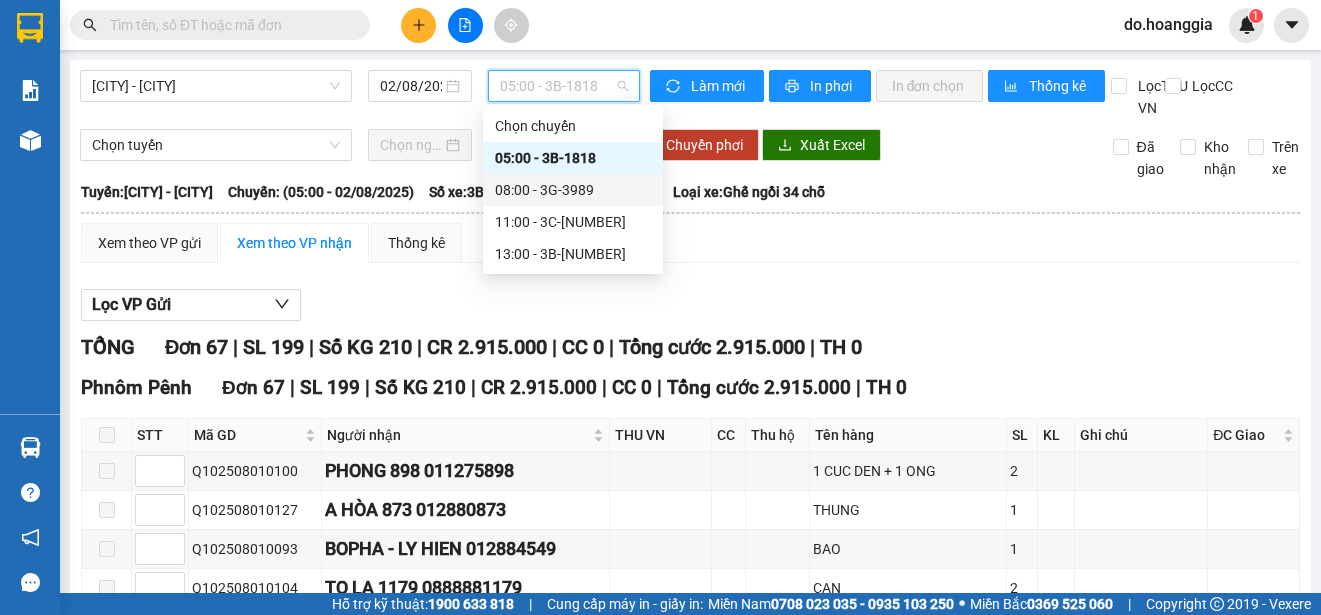 click on "[TIME] - 3G-[NUMBER]" at bounding box center [573, 190] 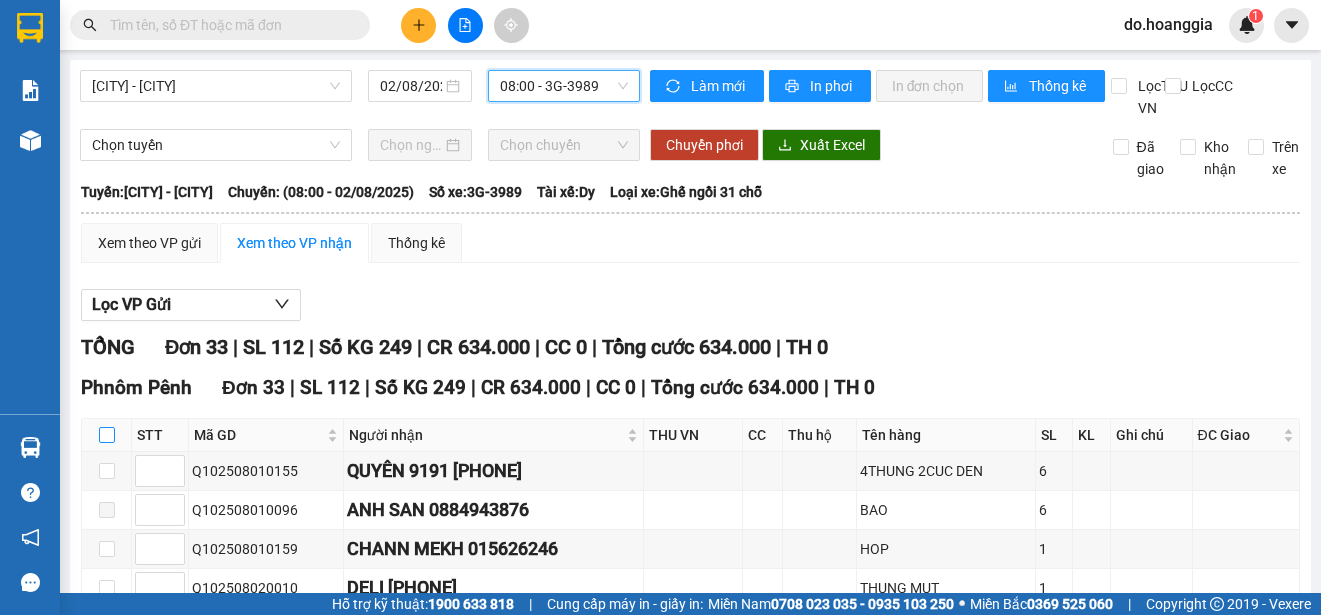 click at bounding box center (107, 435) 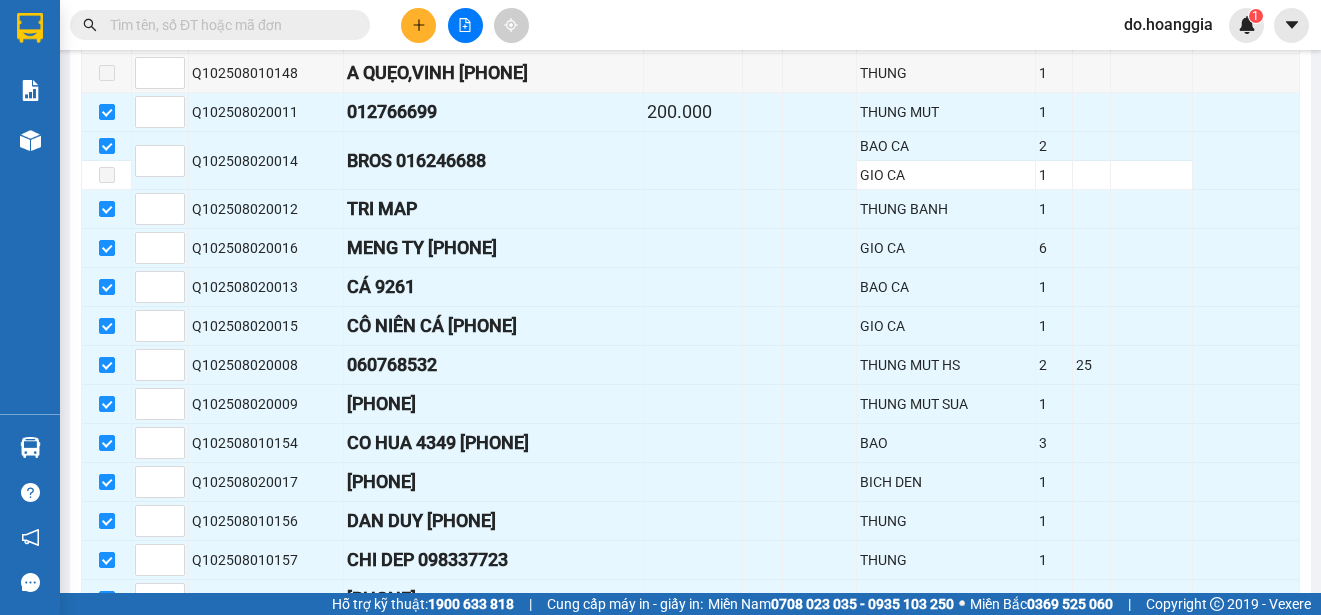 scroll, scrollTop: 1290, scrollLeft: 0, axis: vertical 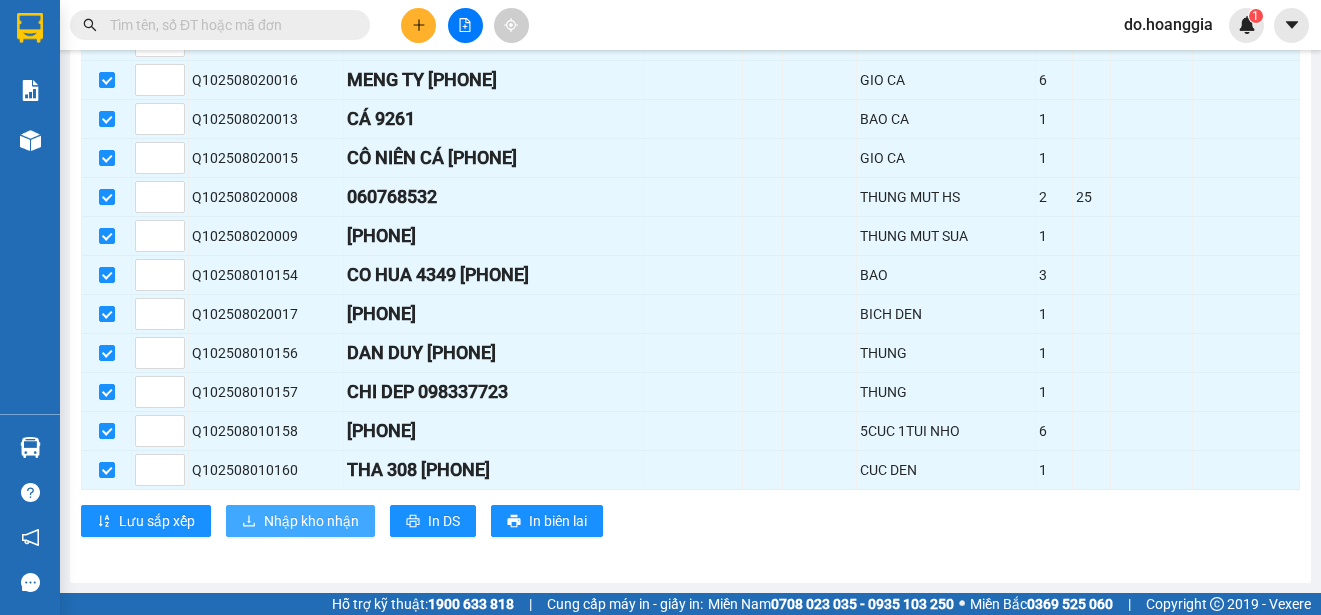 click on "Nhập kho nhận" at bounding box center [311, 521] 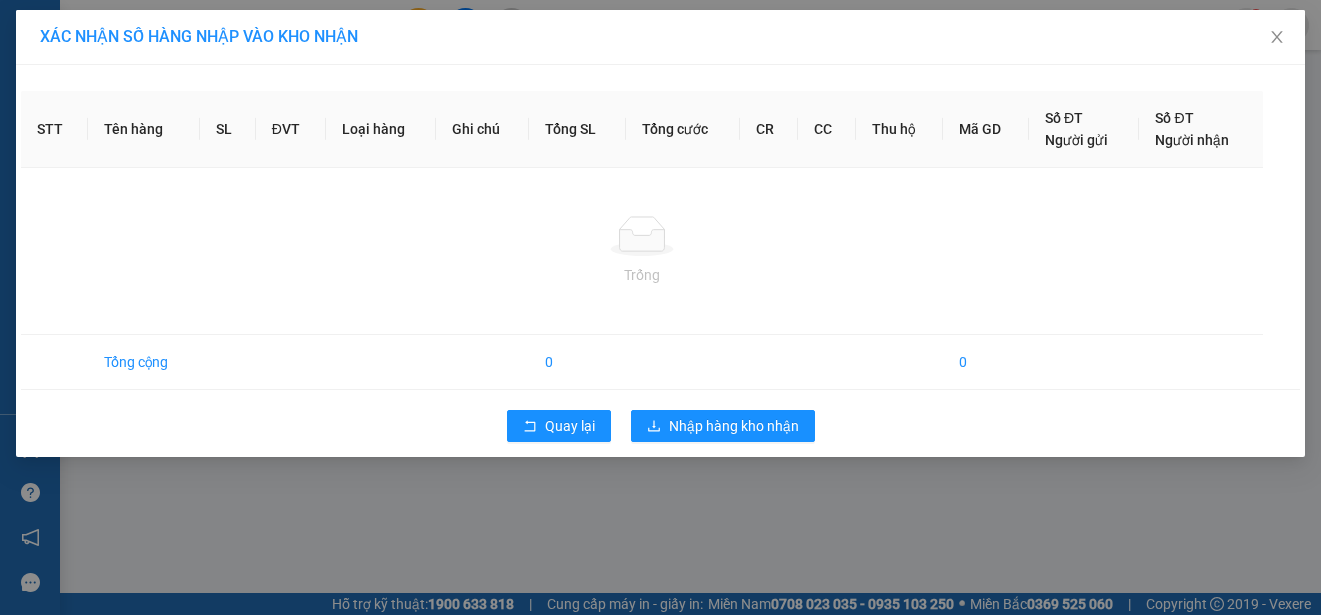scroll, scrollTop: 0, scrollLeft: 0, axis: both 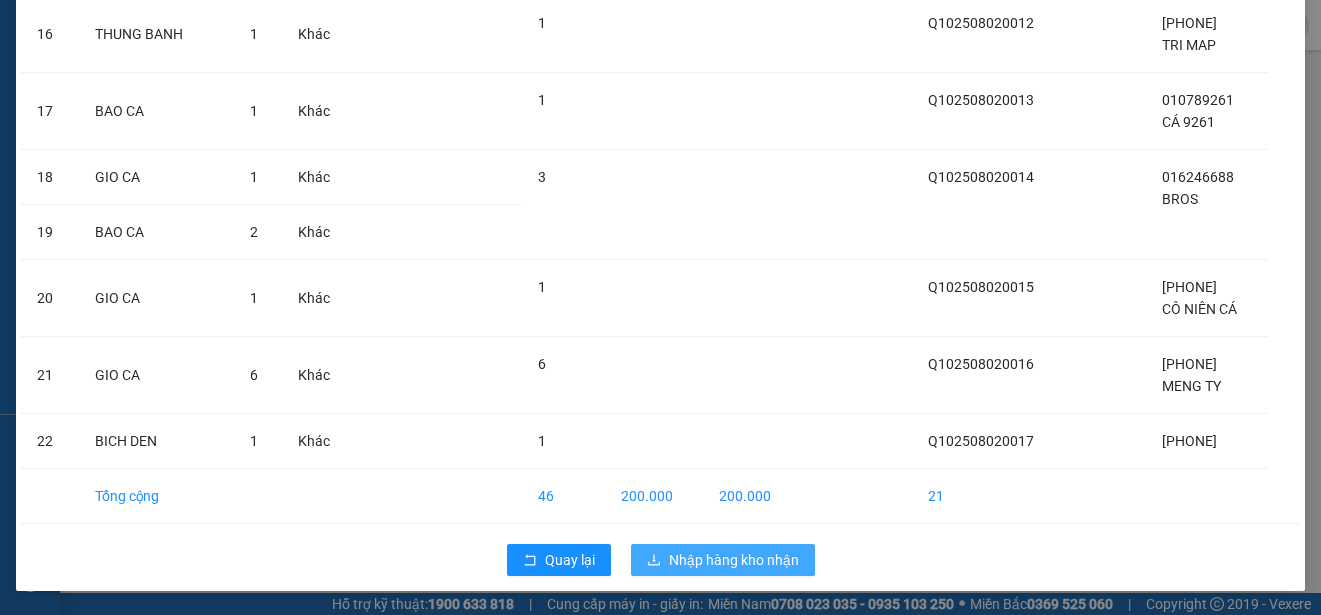 click on "Nhập hàng kho nhận" at bounding box center (734, 560) 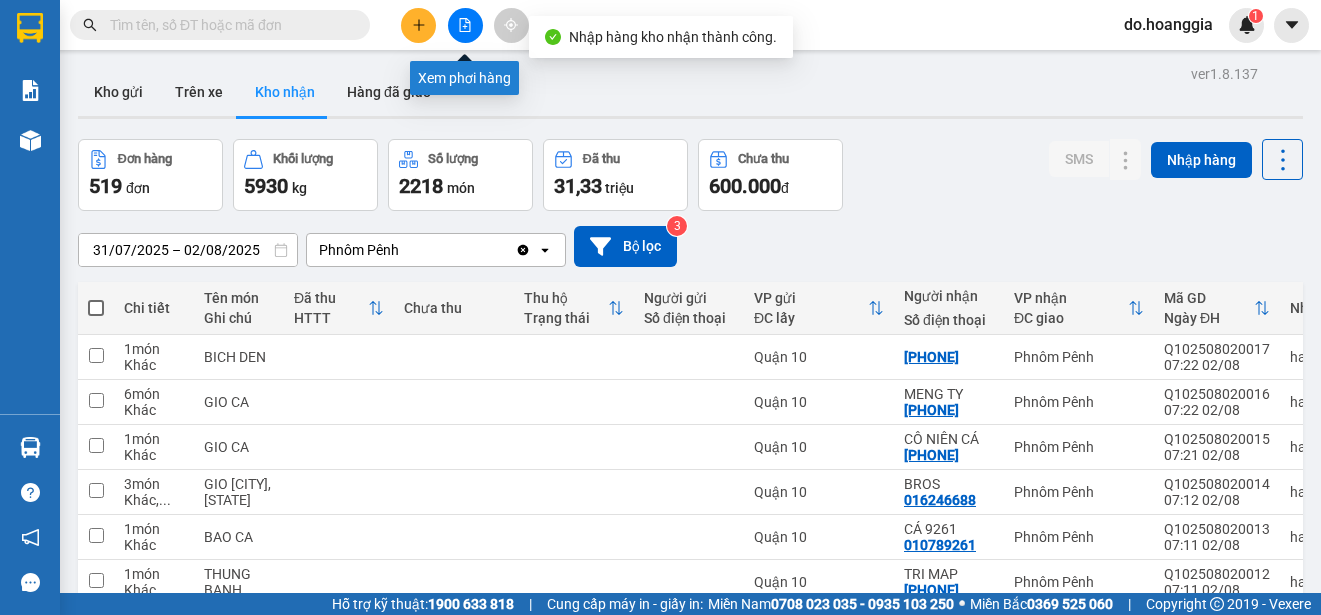 click 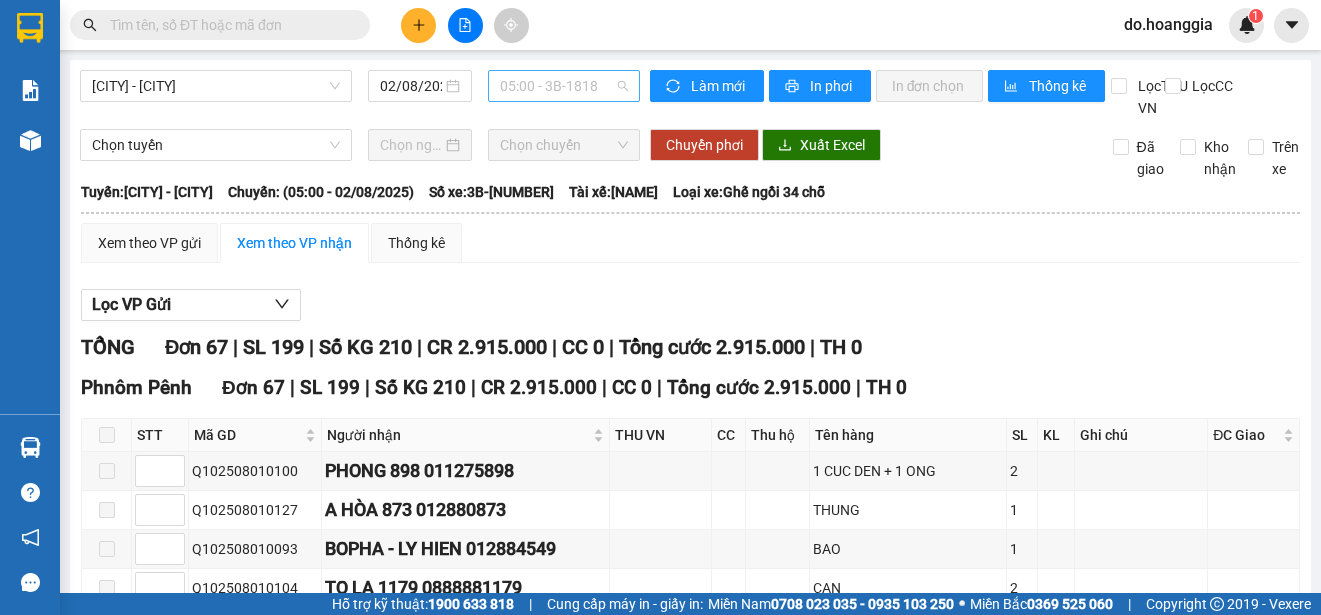 click on "[TIME] - 3B-[NUMBER]" at bounding box center [564, 86] 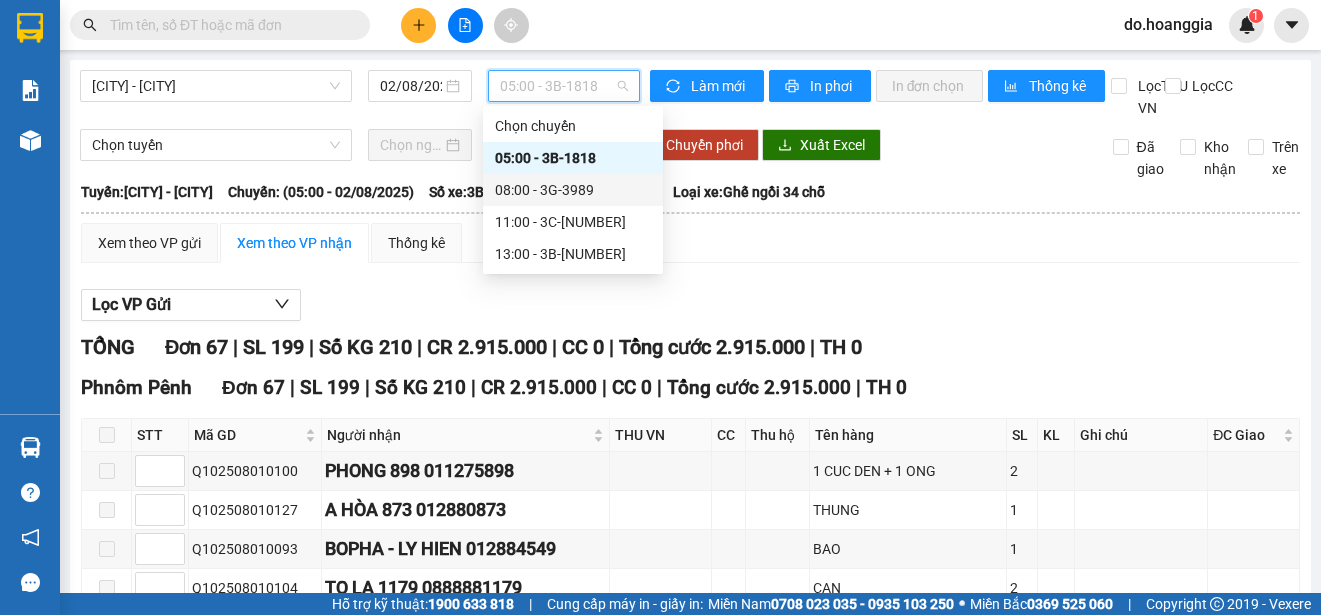 click on "[TIME] - 3G-[NUMBER]" at bounding box center [573, 190] 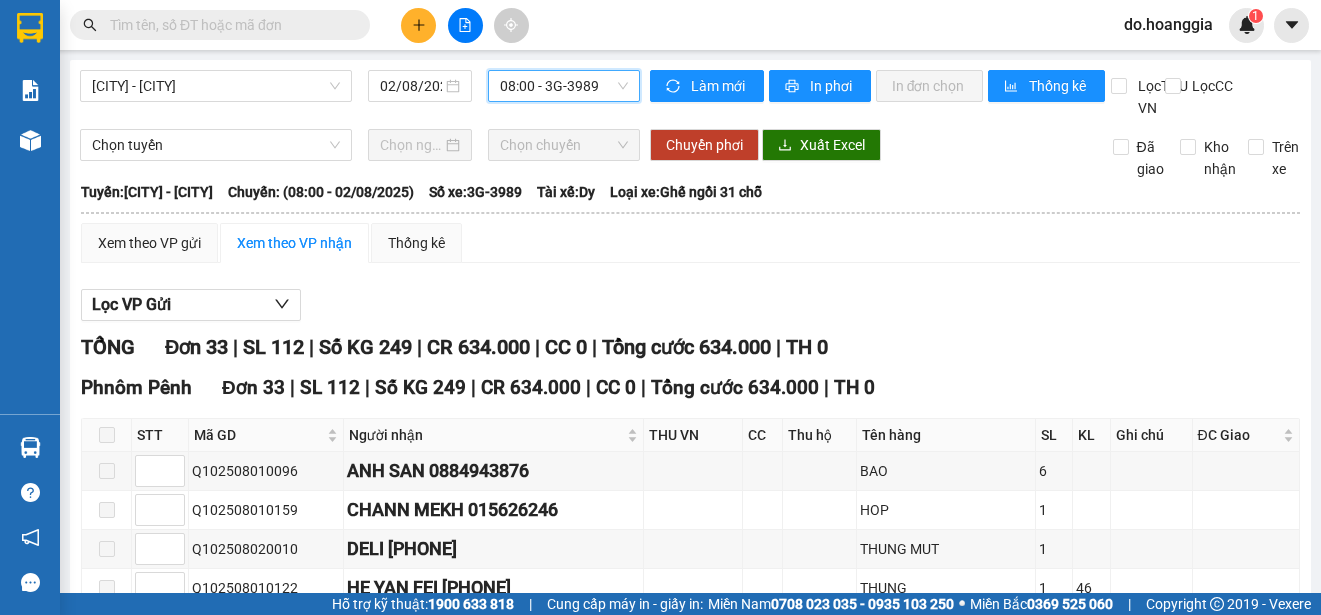 click on "[TIME] - 3G-[NUMBER]" at bounding box center [564, 86] 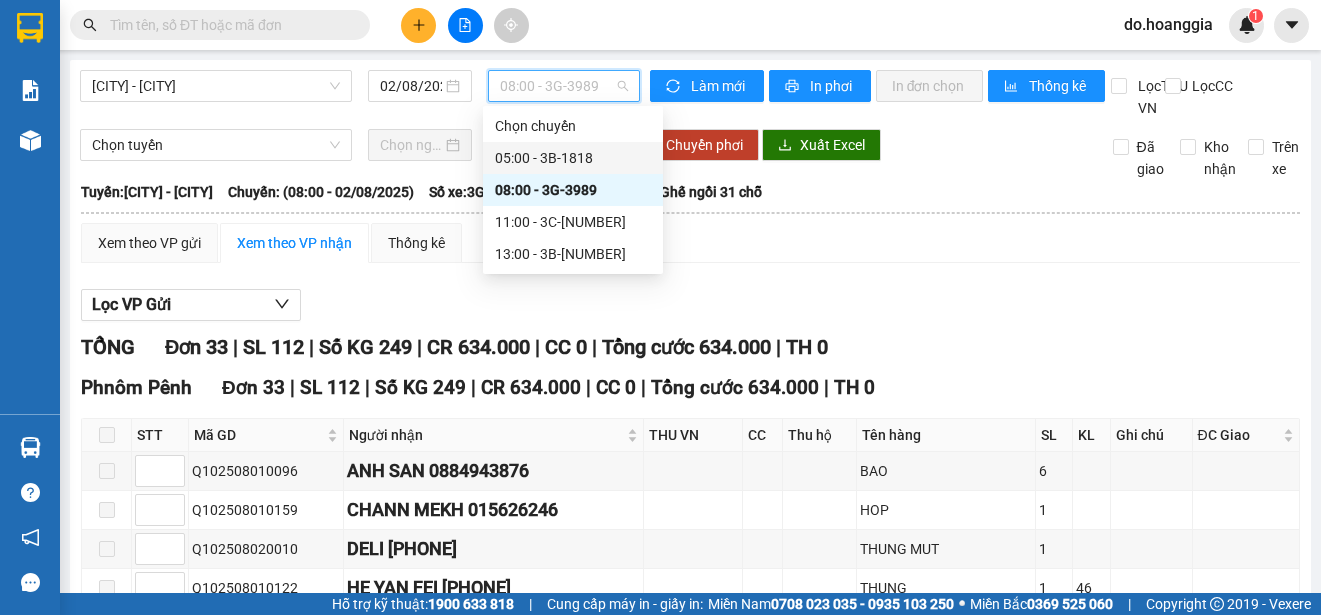 click on "[TIME] - 3B-[NUMBER]" at bounding box center [573, 158] 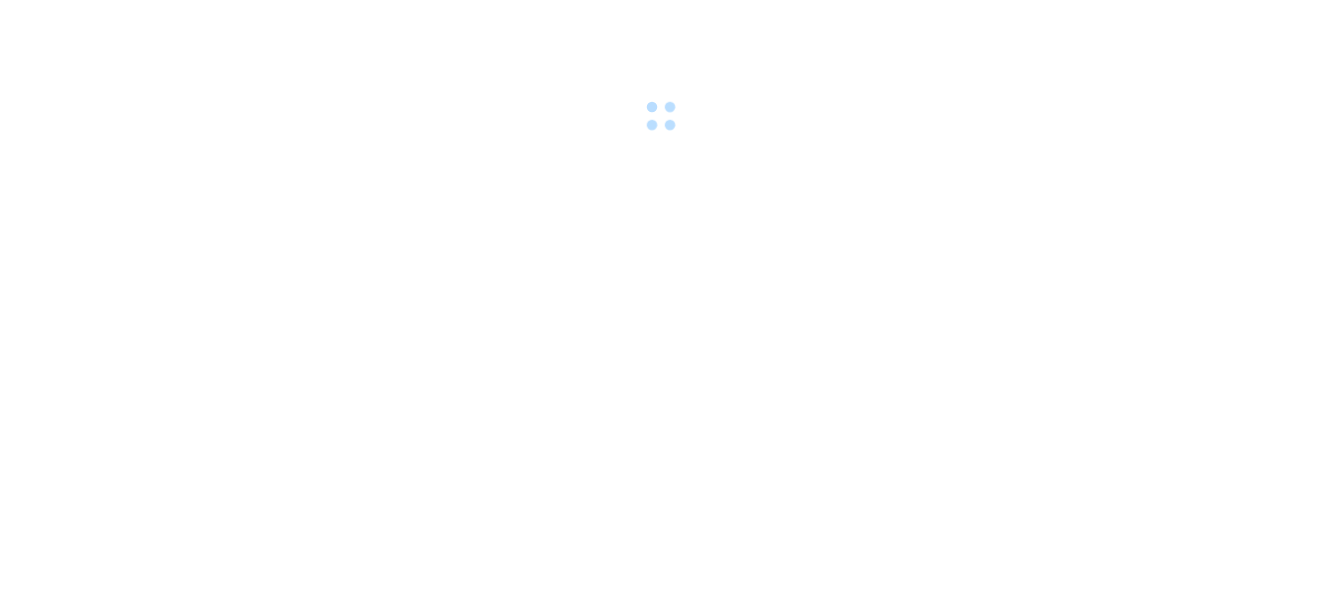 scroll, scrollTop: 0, scrollLeft: 0, axis: both 